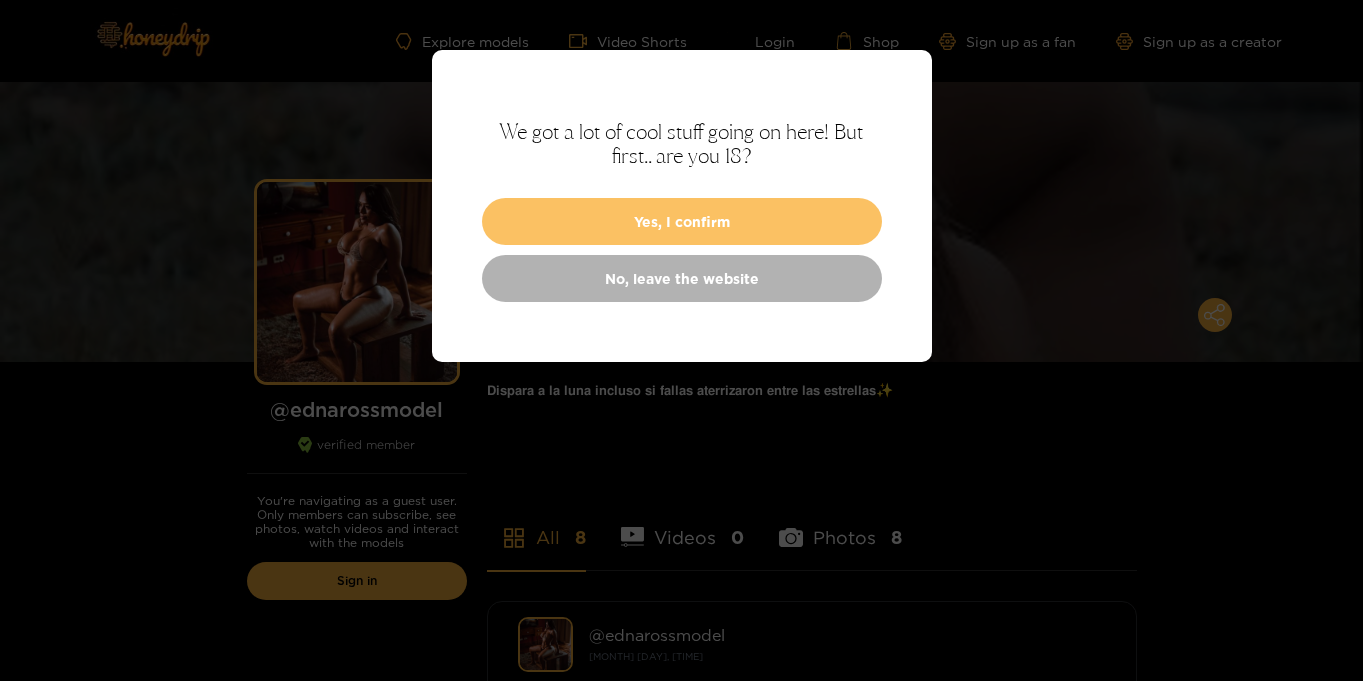 scroll, scrollTop: 0, scrollLeft: 0, axis: both 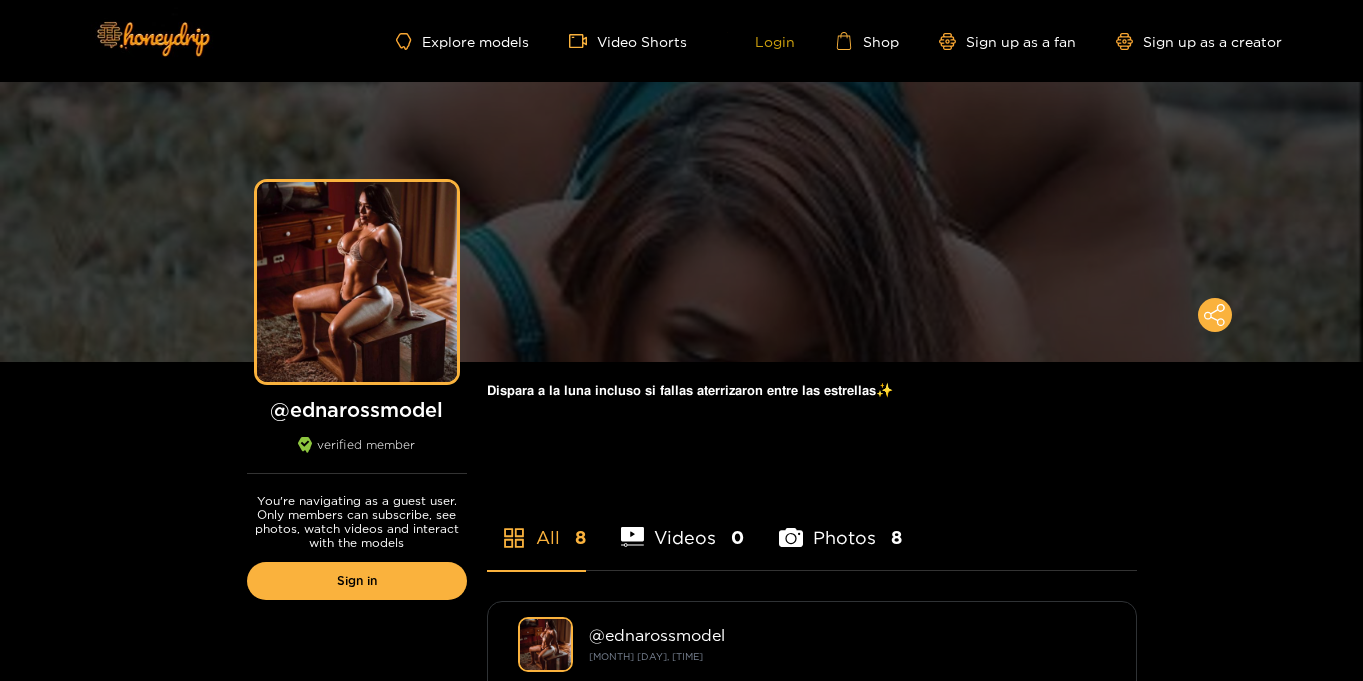 click on "Login" at bounding box center [761, 41] 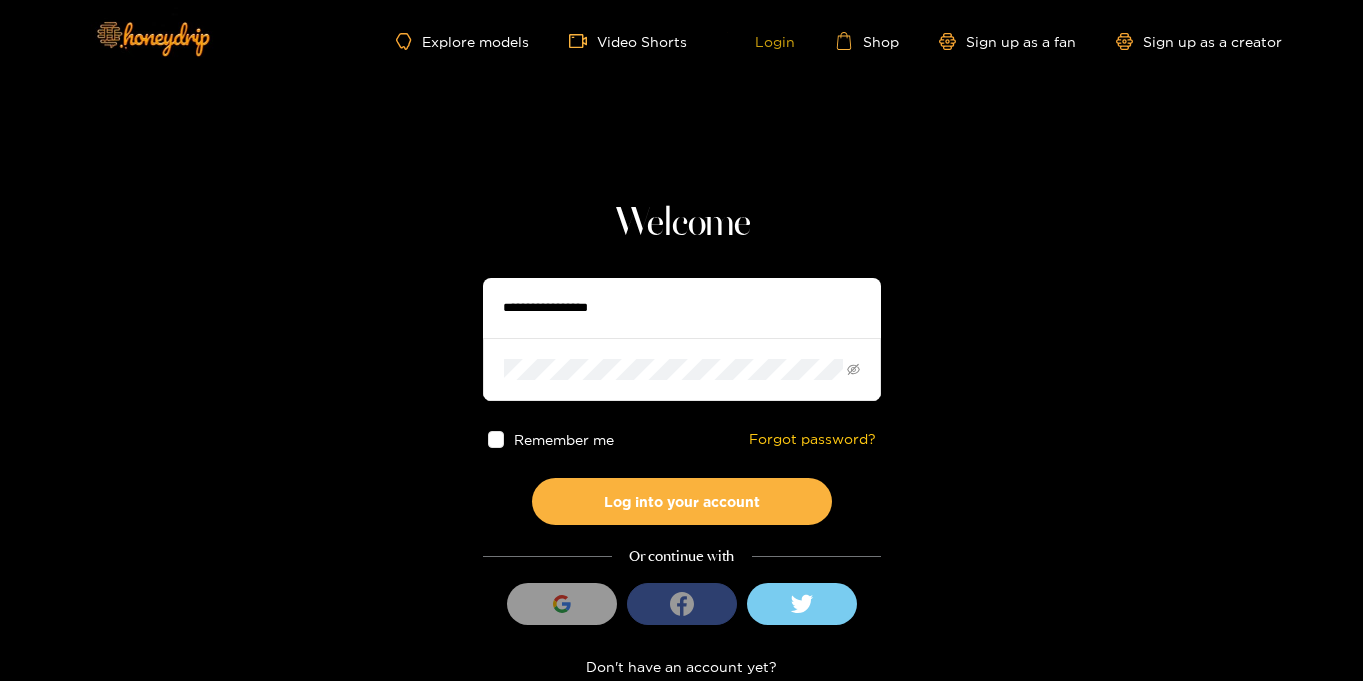 scroll, scrollTop: 2, scrollLeft: 0, axis: vertical 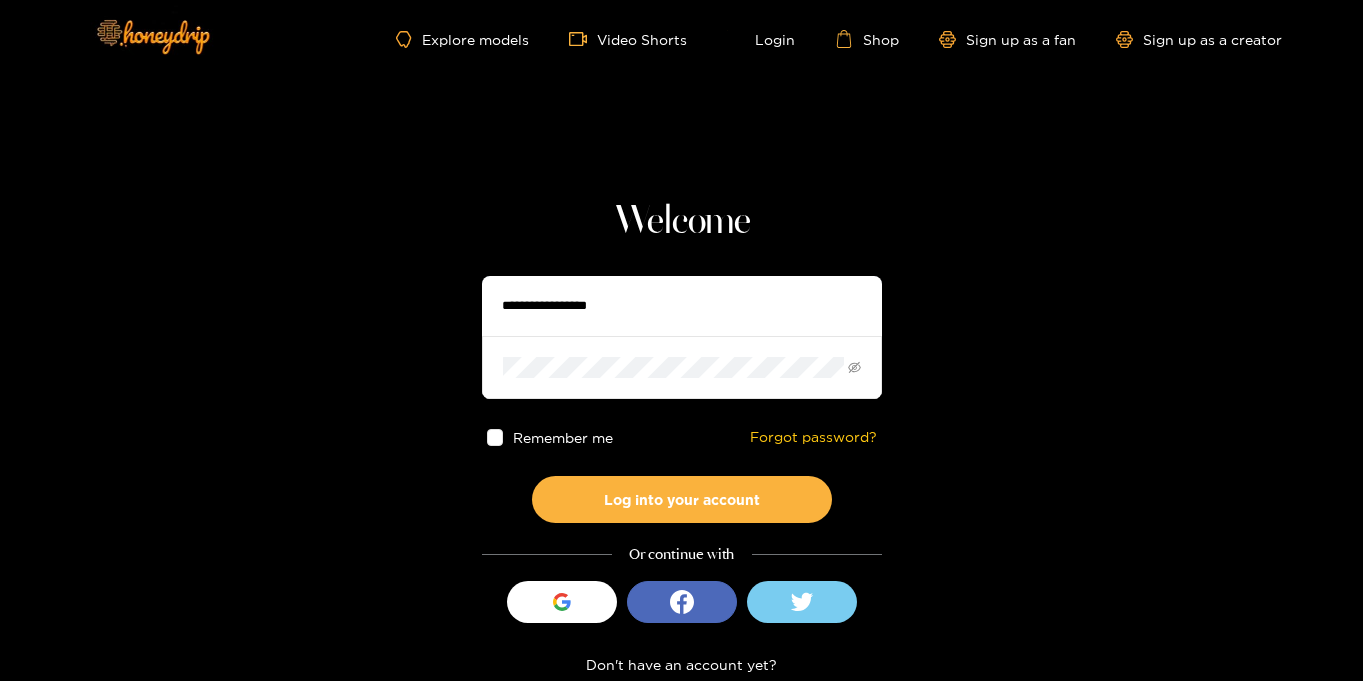 type on "**********" 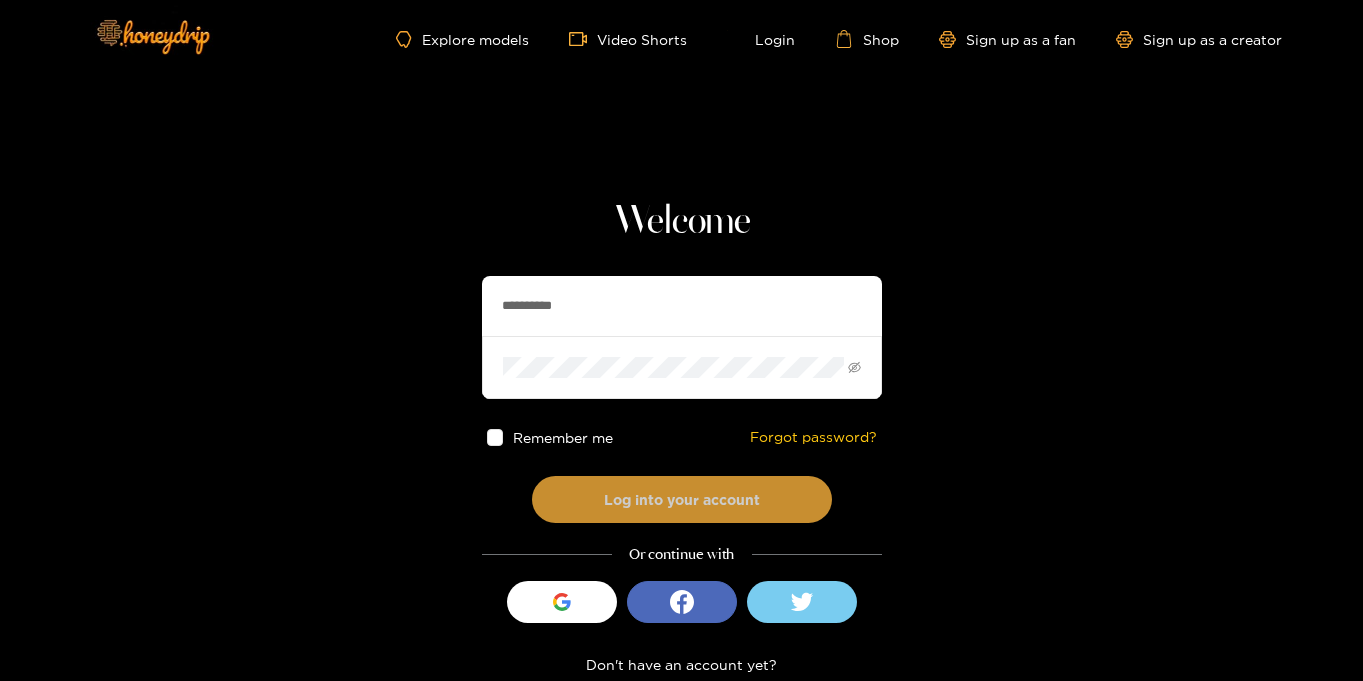 drag, startPoint x: 674, startPoint y: 511, endPoint x: 681, endPoint y: 499, distance: 13.892444 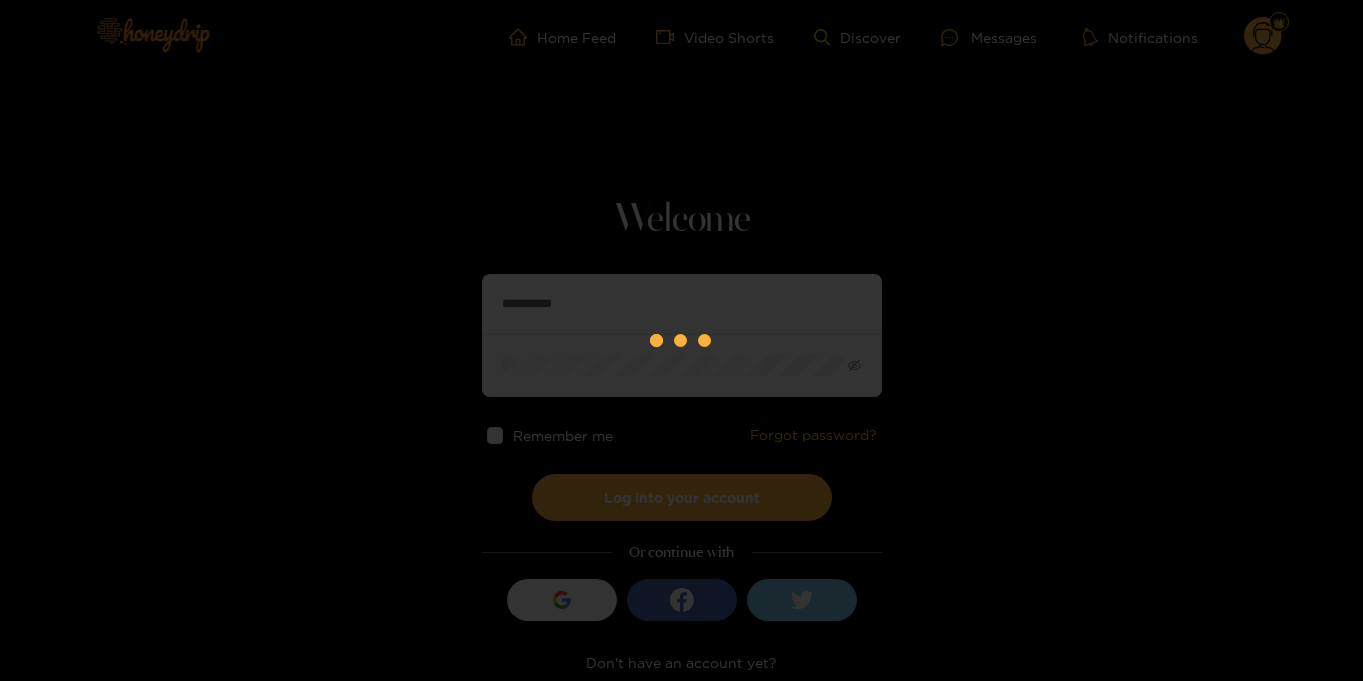 scroll, scrollTop: 0, scrollLeft: 0, axis: both 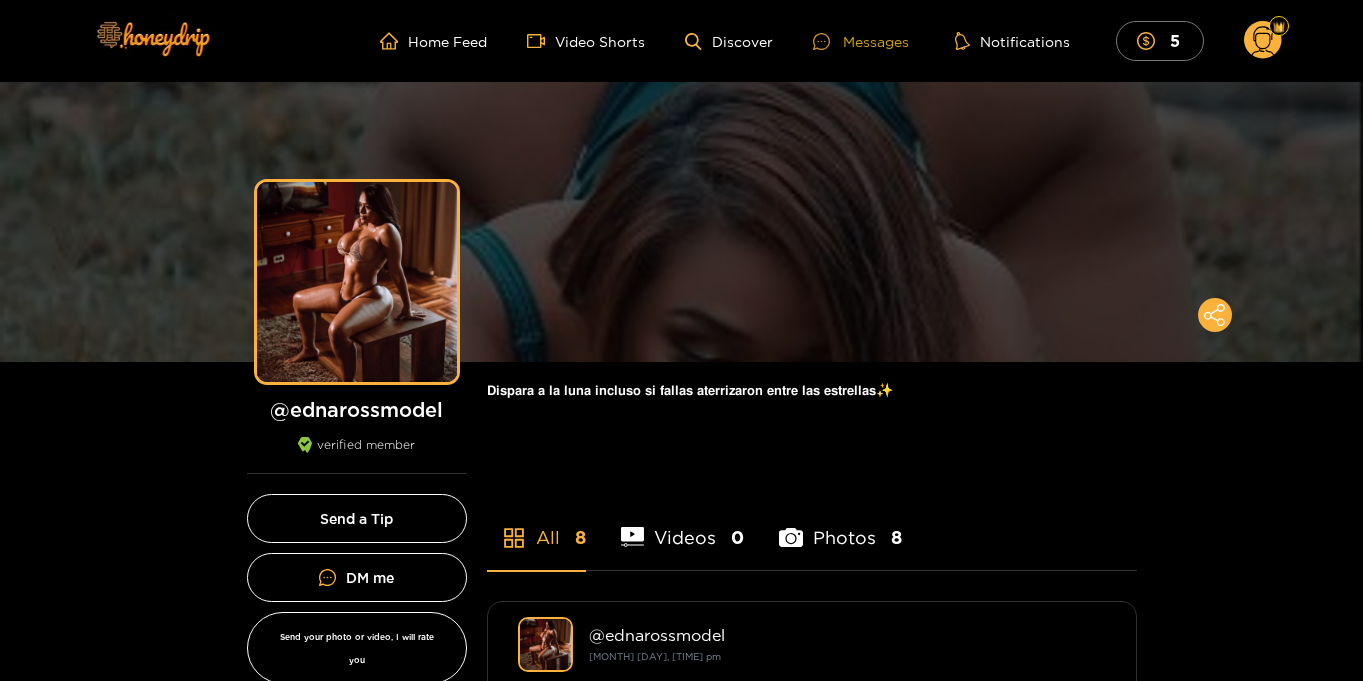 click on "Messages" at bounding box center [861, 41] 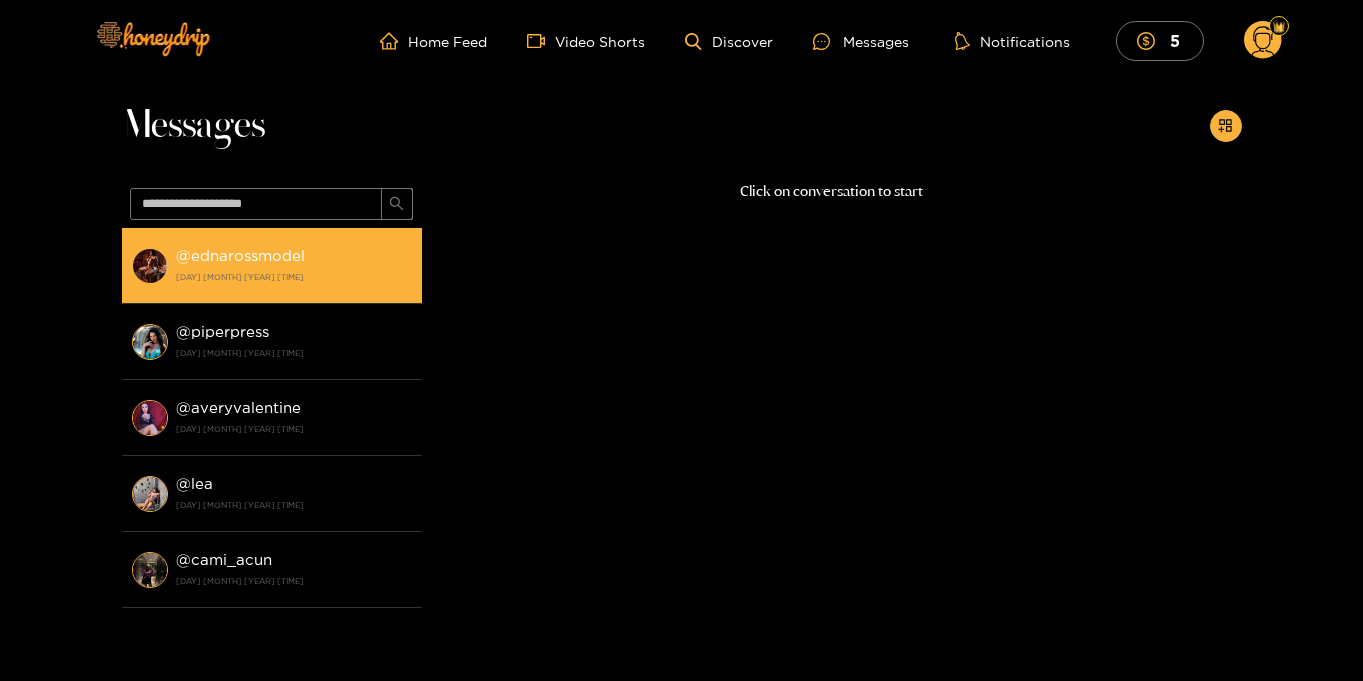 click on "@ ednarossmodel 5 August 2025 20:45" at bounding box center (294, 265) 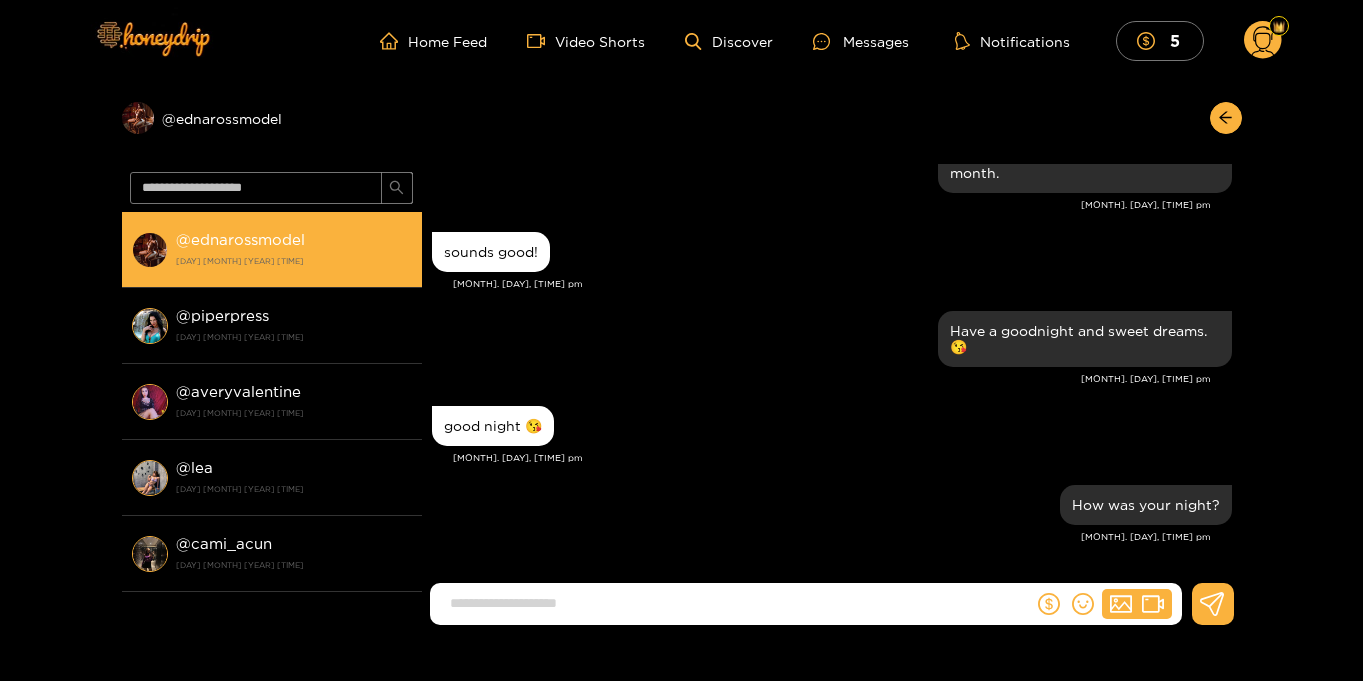 scroll, scrollTop: 1766, scrollLeft: 0, axis: vertical 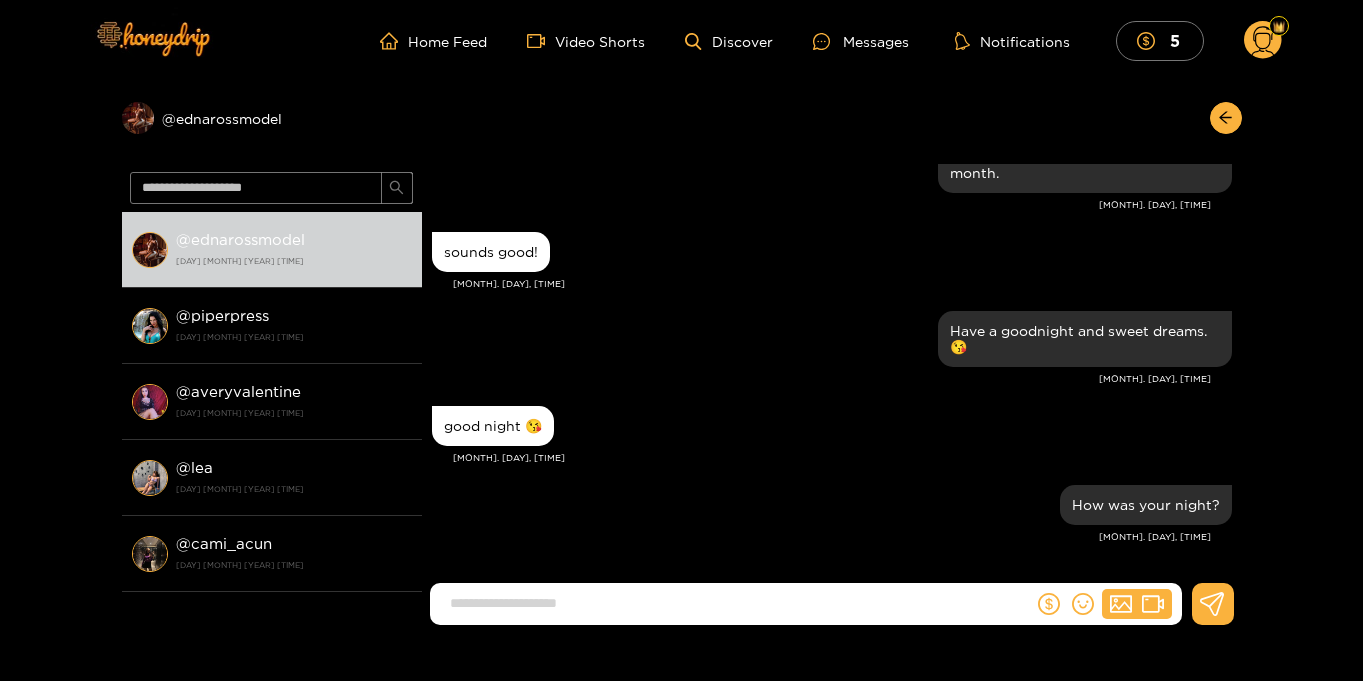 click 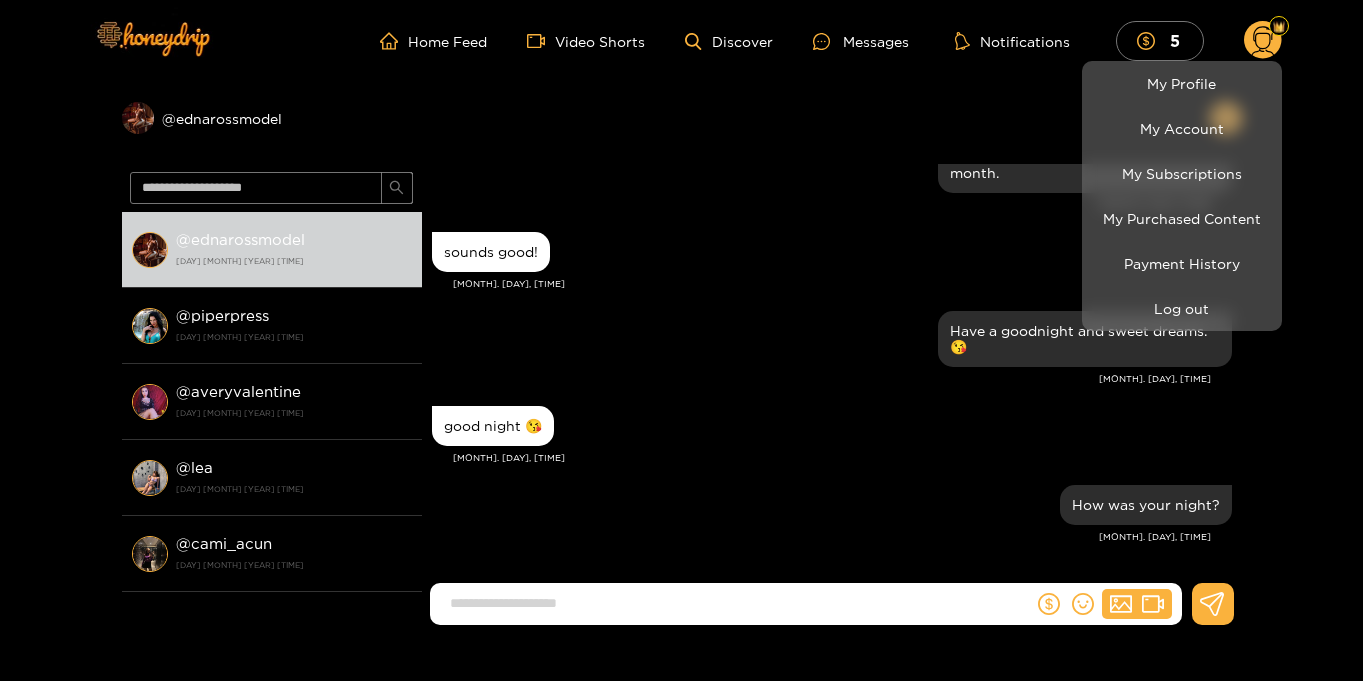 click at bounding box center (681, 340) 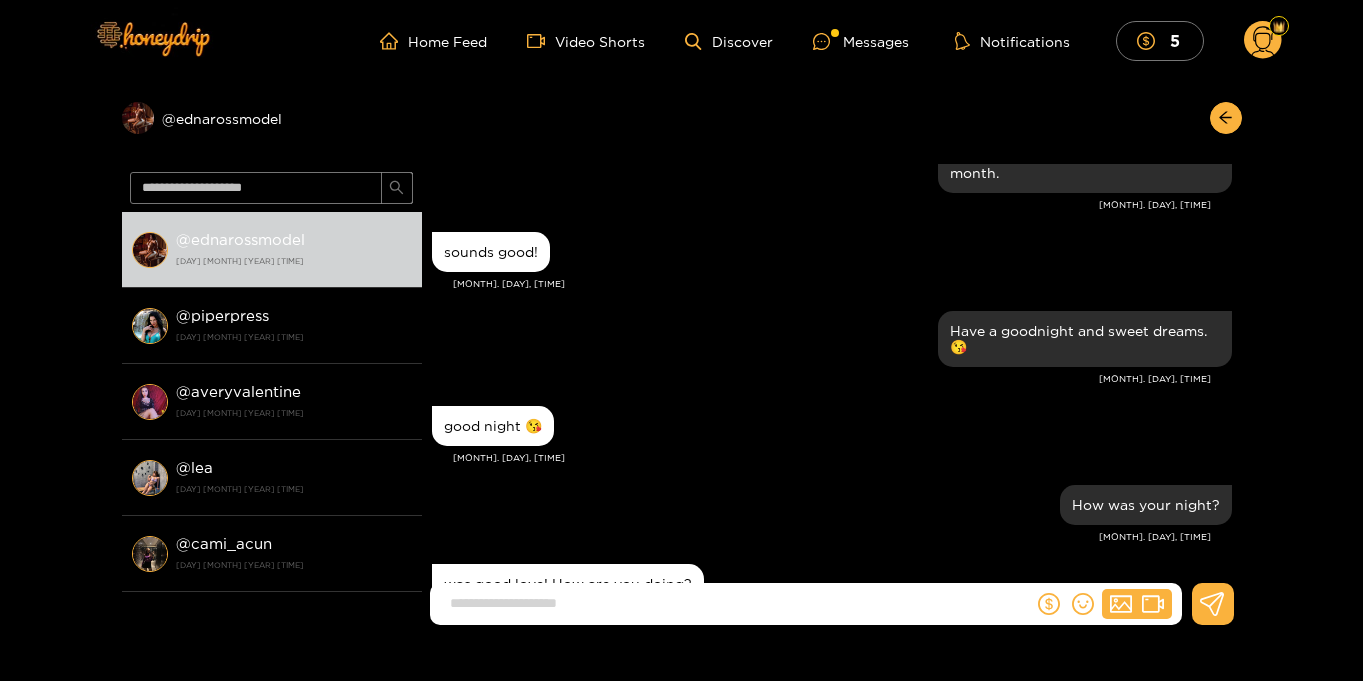 scroll, scrollTop: 1845, scrollLeft: 0, axis: vertical 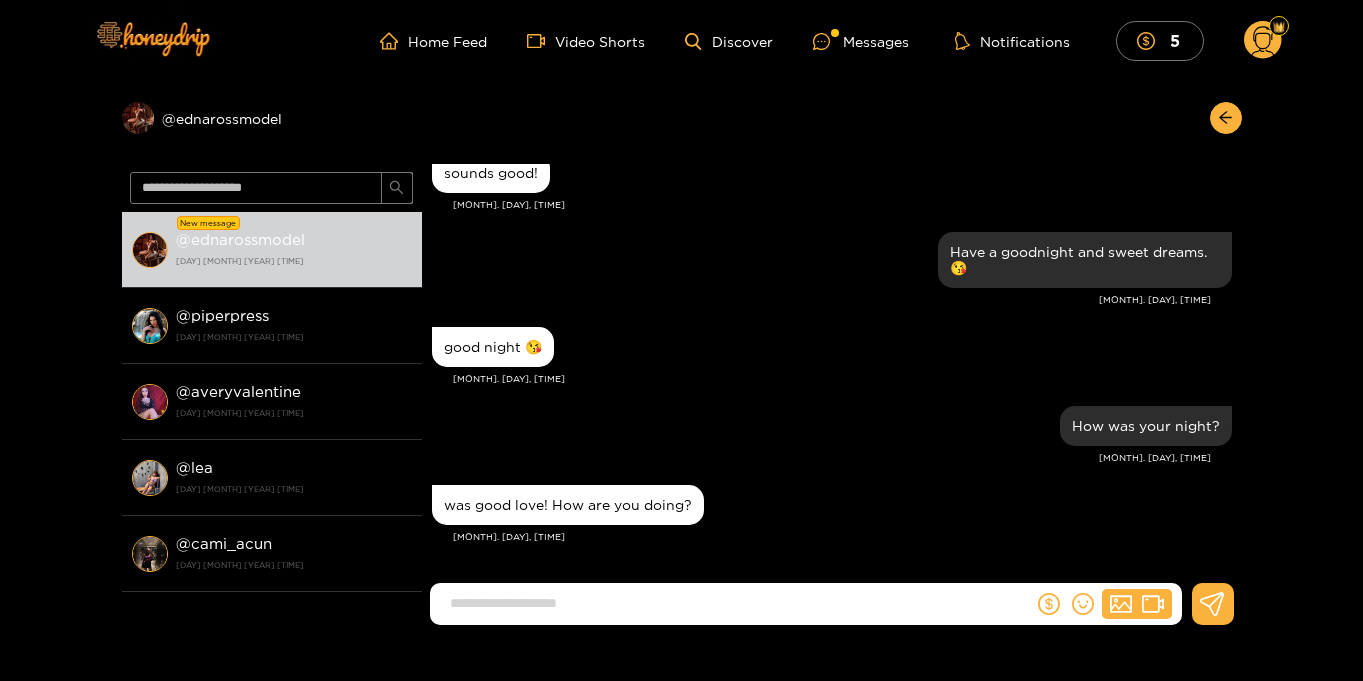 click at bounding box center [736, 603] 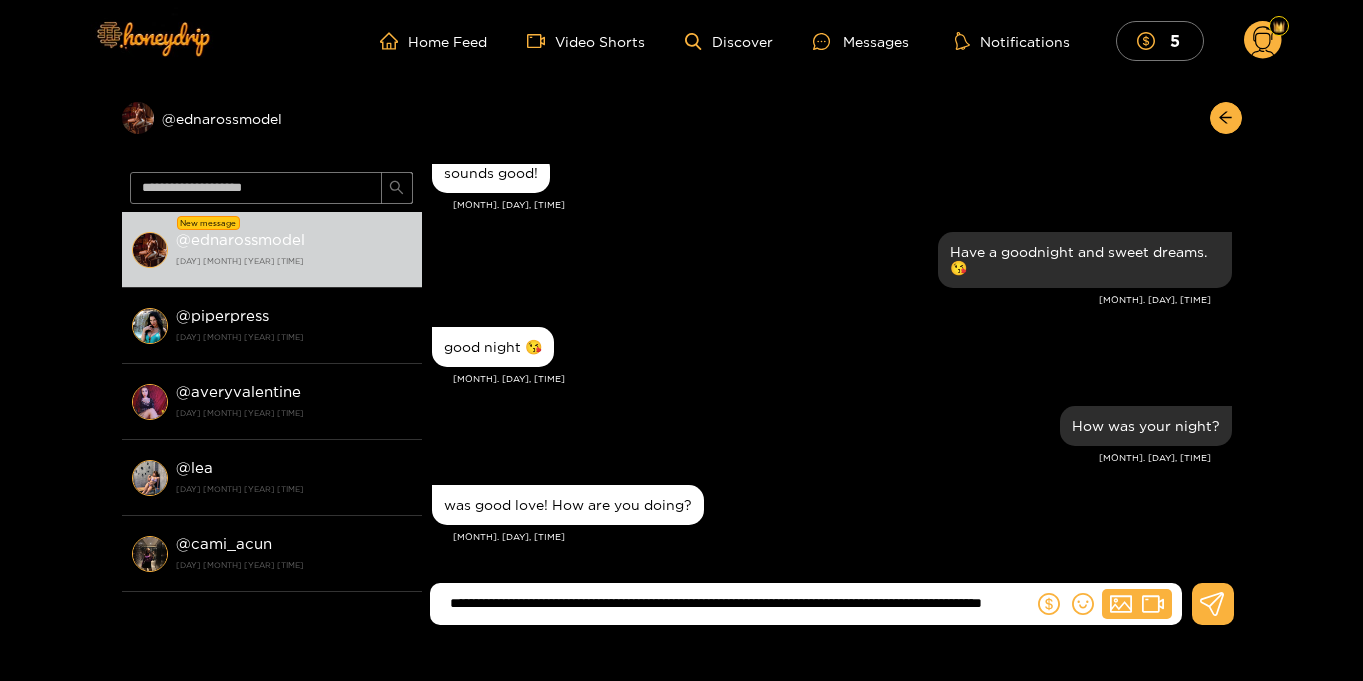 type on "**********" 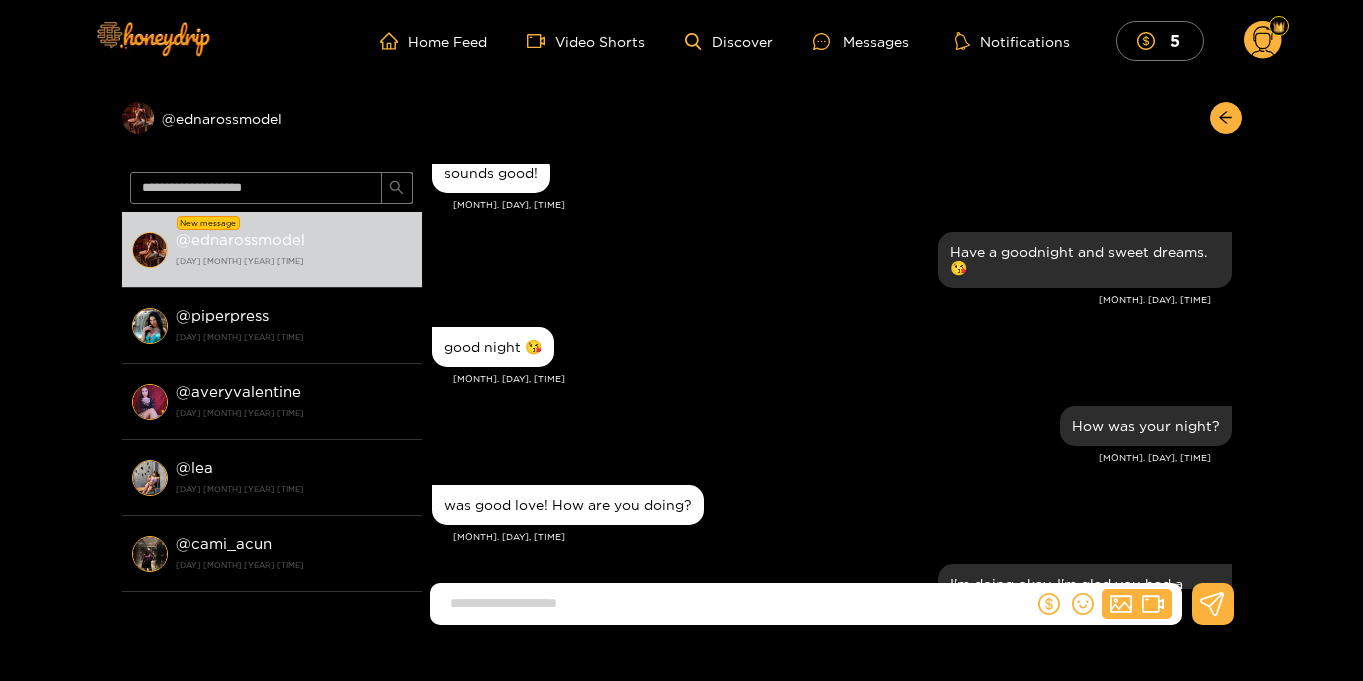 scroll, scrollTop: 1956, scrollLeft: 0, axis: vertical 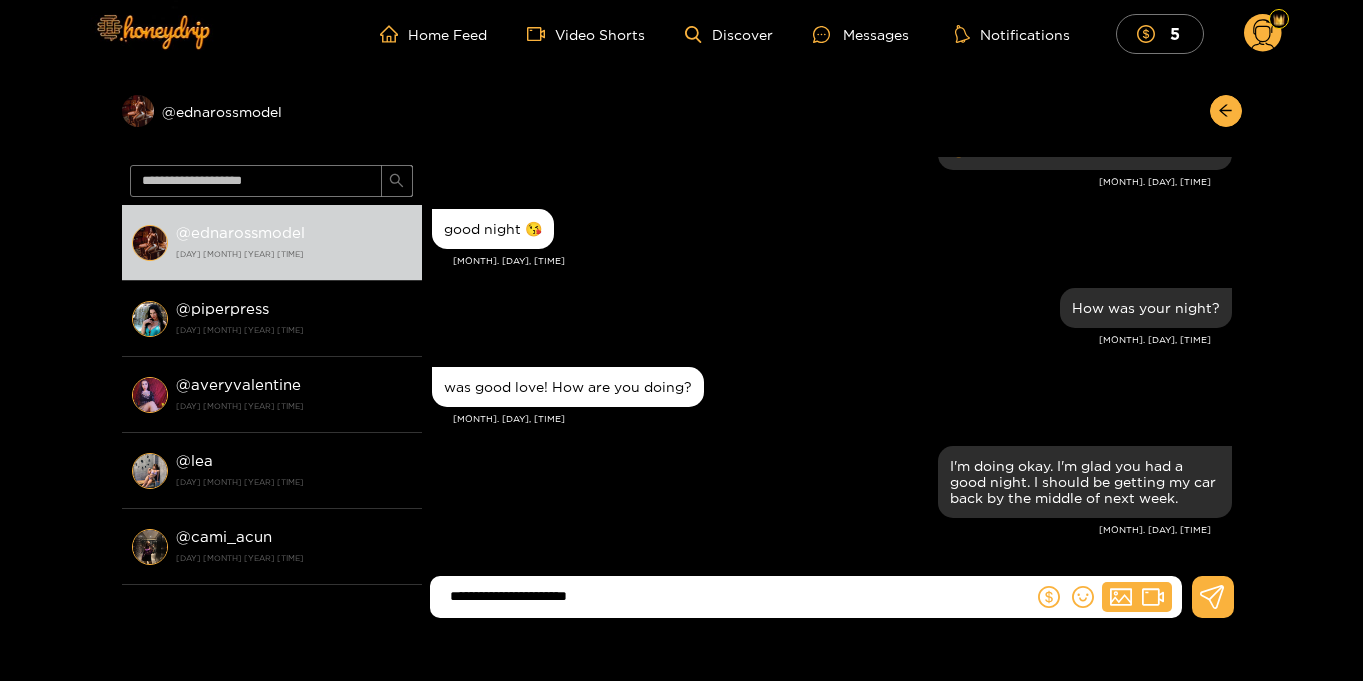 type on "**********" 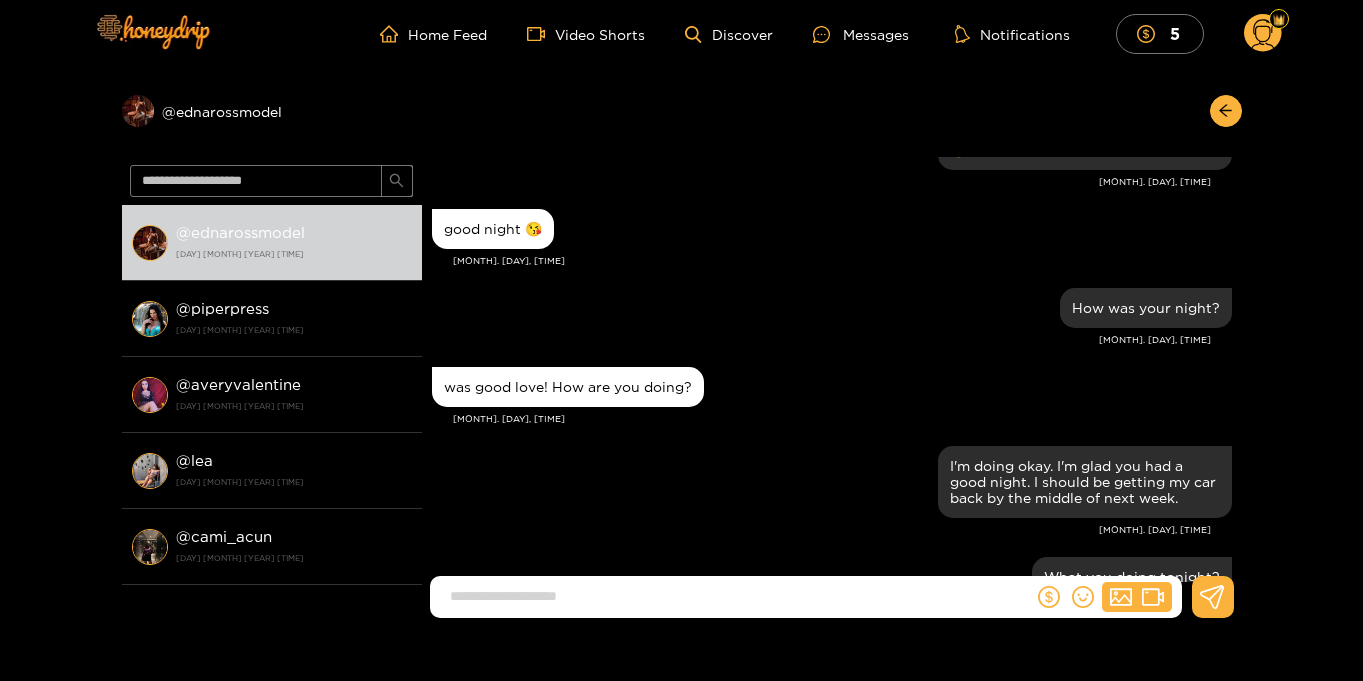 scroll, scrollTop: 2035, scrollLeft: 0, axis: vertical 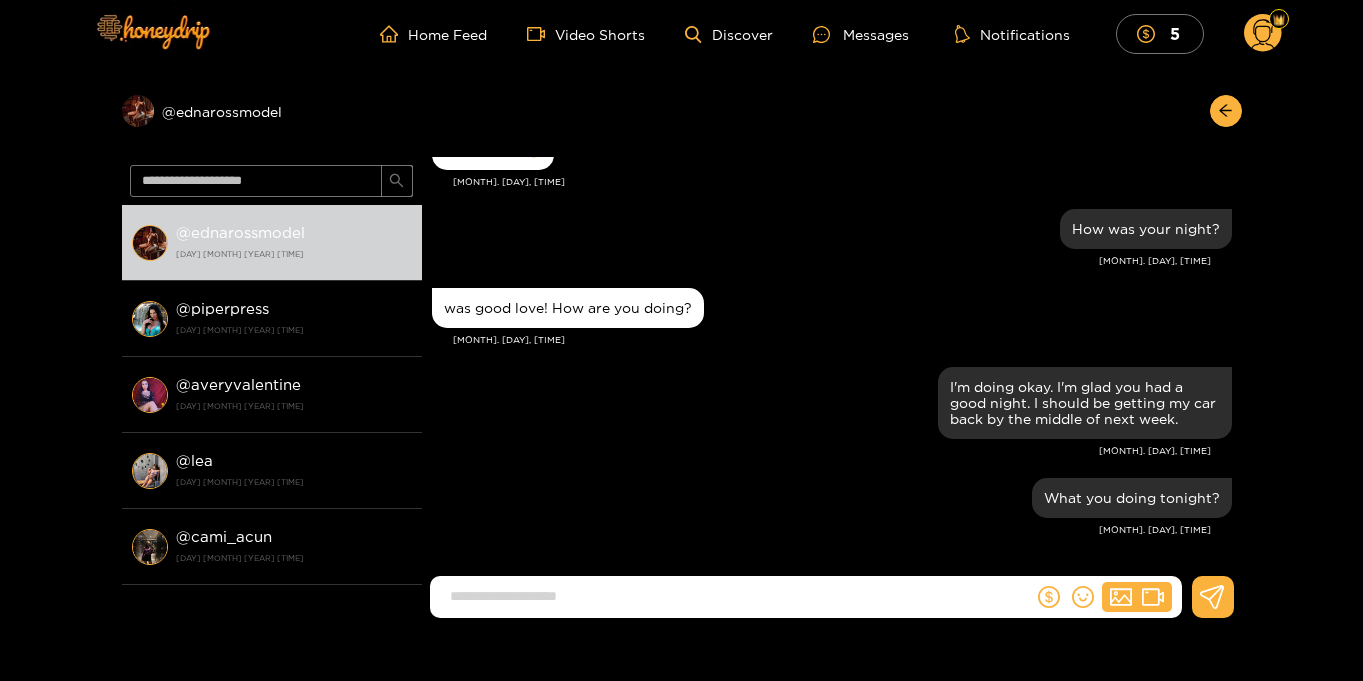 drag, startPoint x: 780, startPoint y: 390, endPoint x: 1275, endPoint y: 353, distance: 496.3809 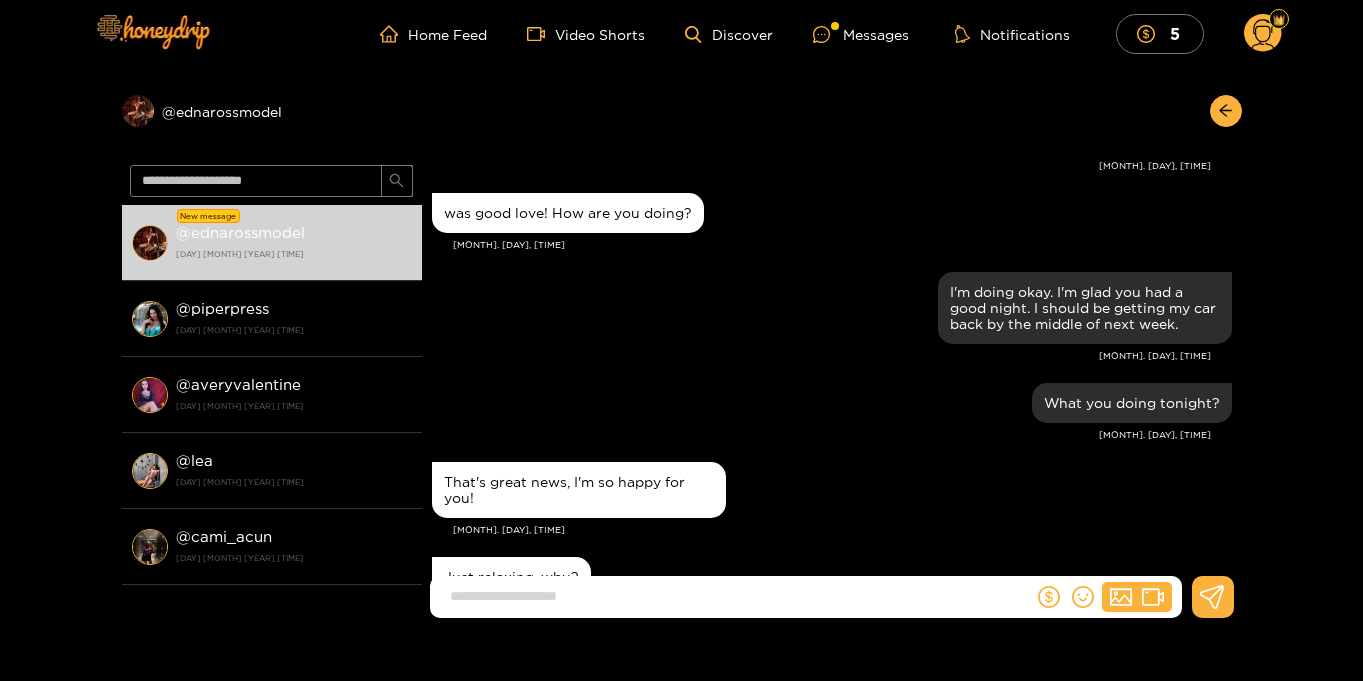 scroll, scrollTop: 2209, scrollLeft: 0, axis: vertical 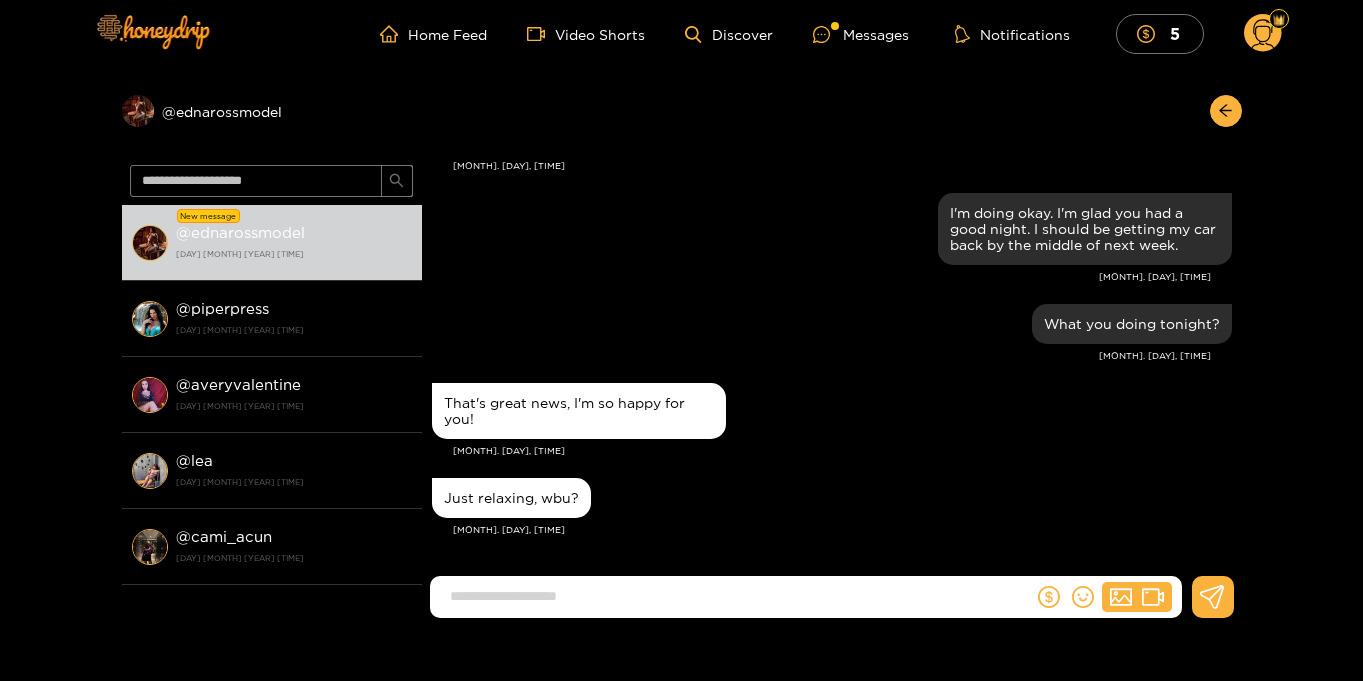 click at bounding box center (736, 596) 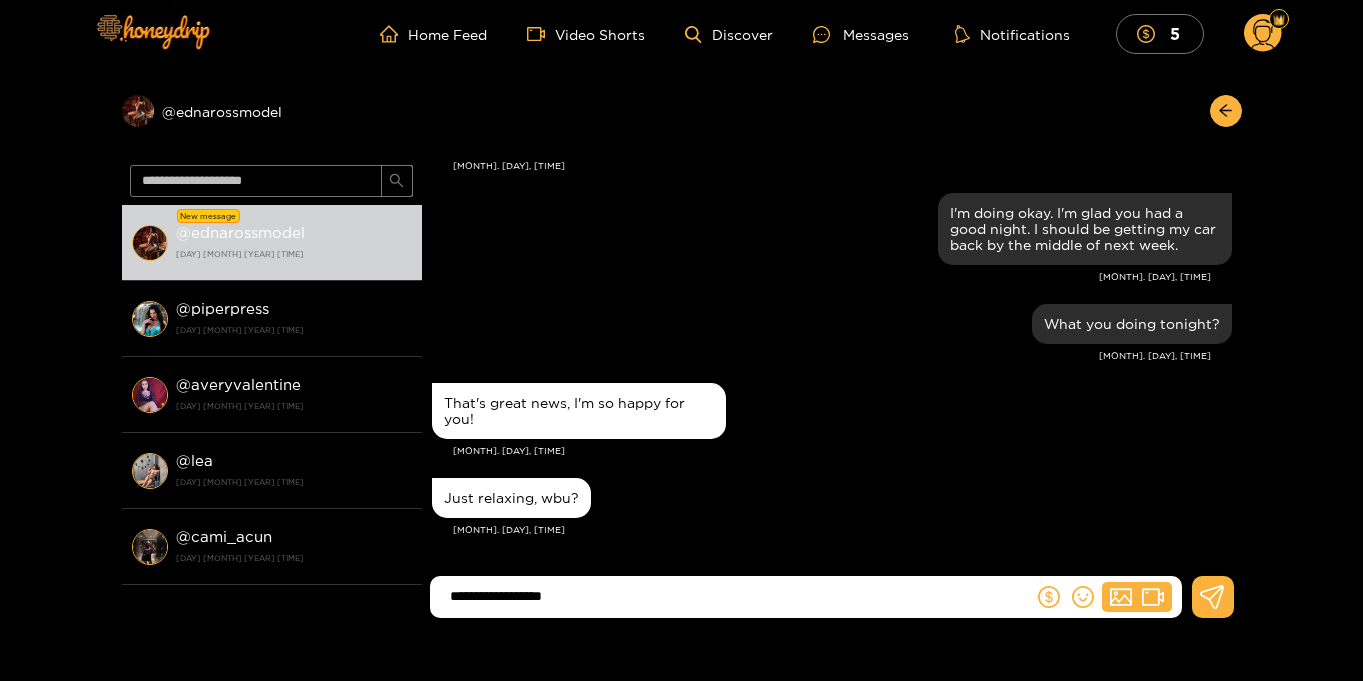 type on "**********" 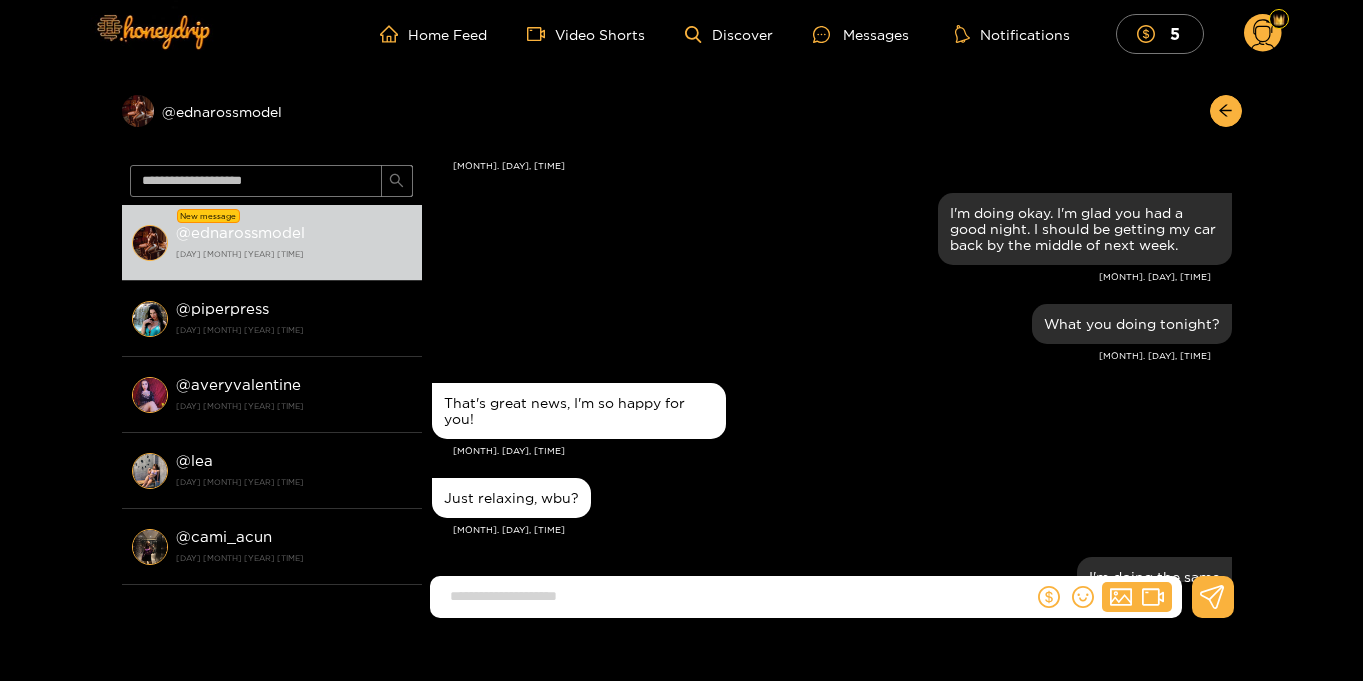 scroll, scrollTop: 2288, scrollLeft: 0, axis: vertical 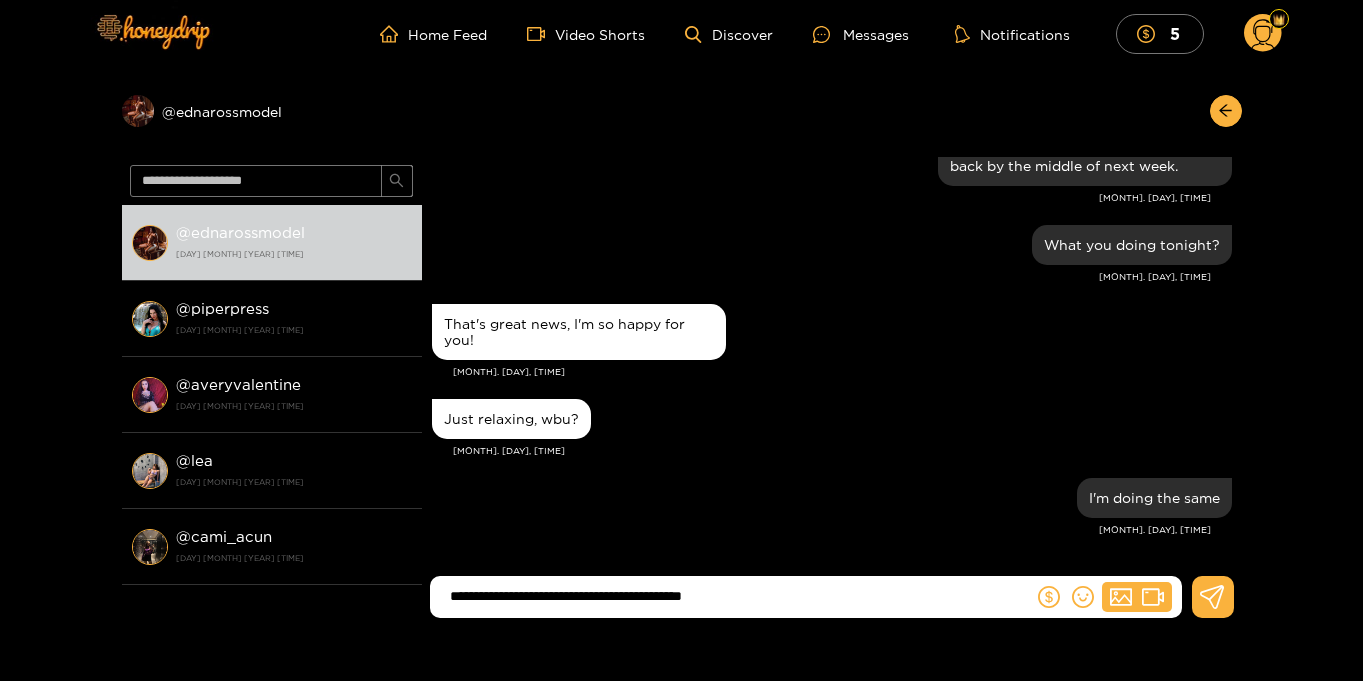 type on "**********" 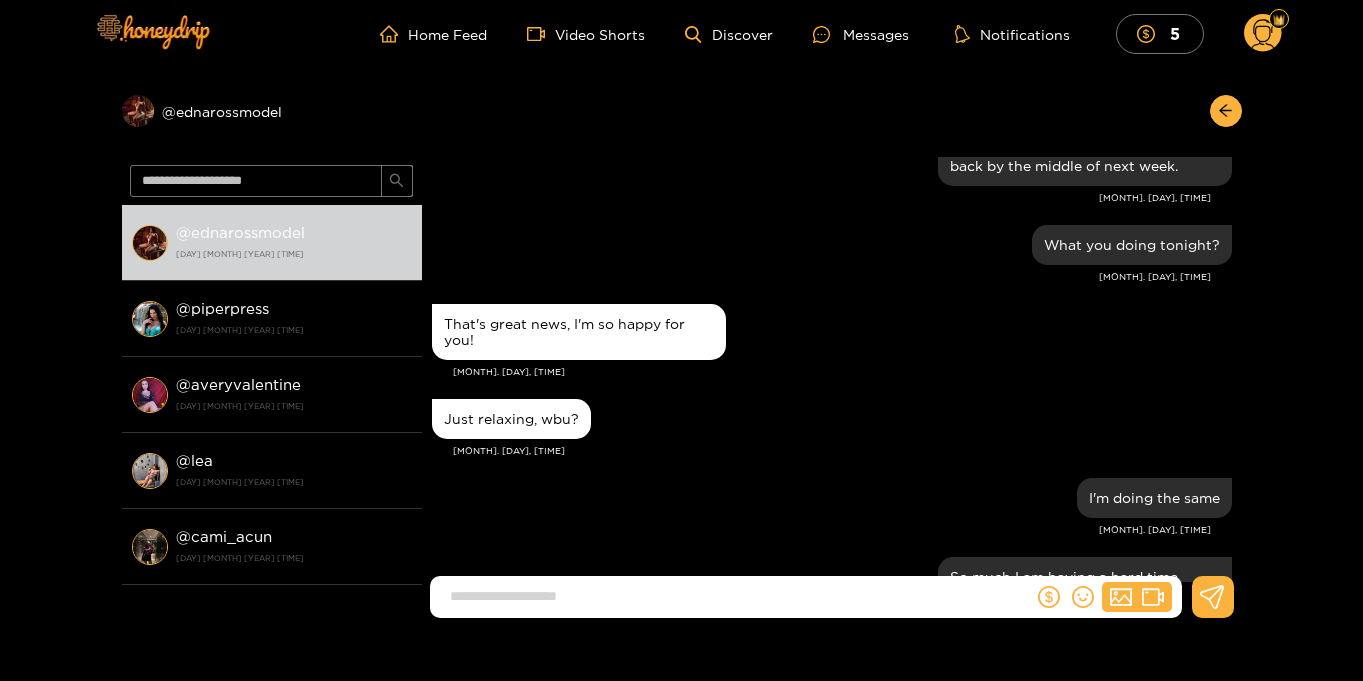 scroll, scrollTop: 2383, scrollLeft: 0, axis: vertical 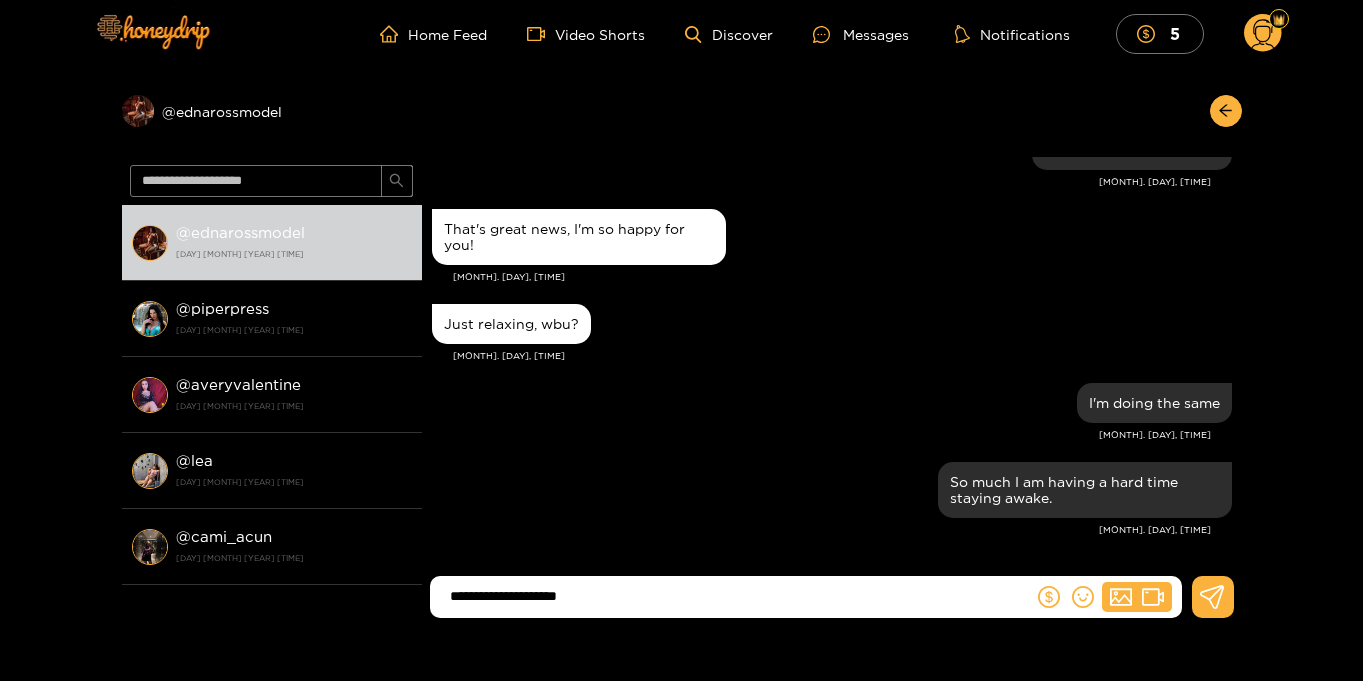 type on "**********" 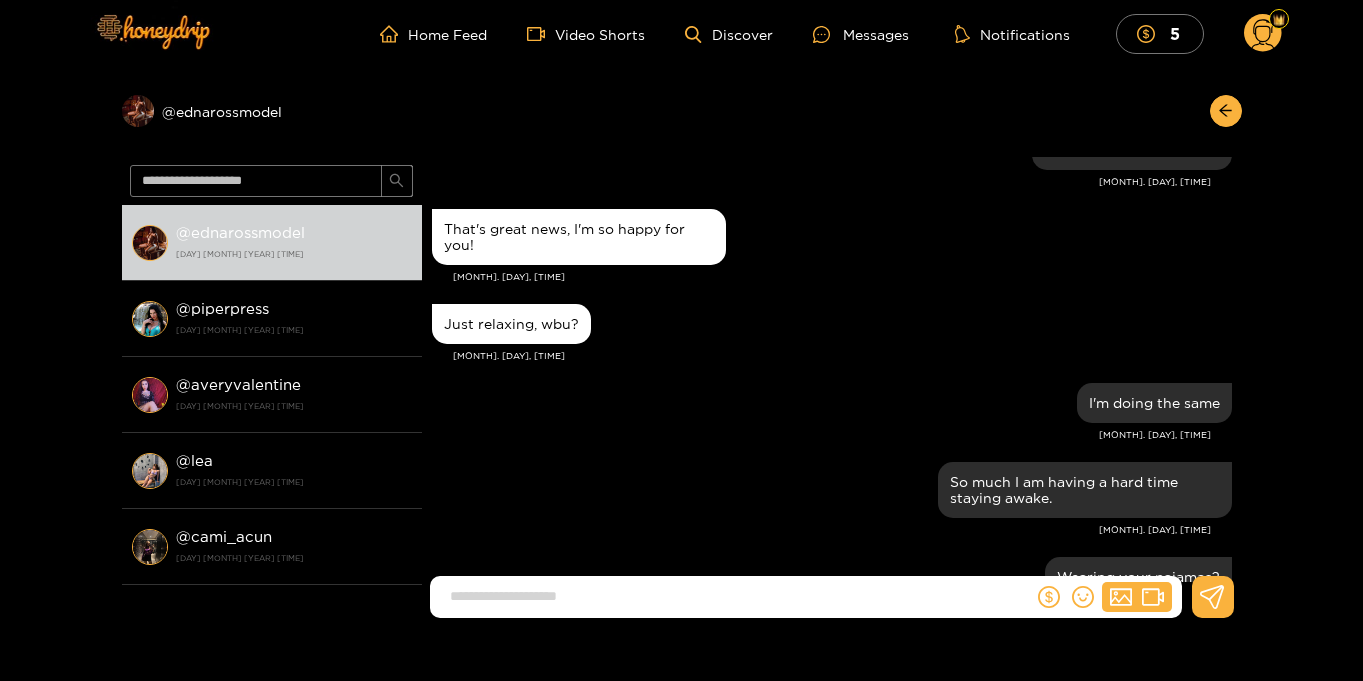 scroll, scrollTop: 2462, scrollLeft: 0, axis: vertical 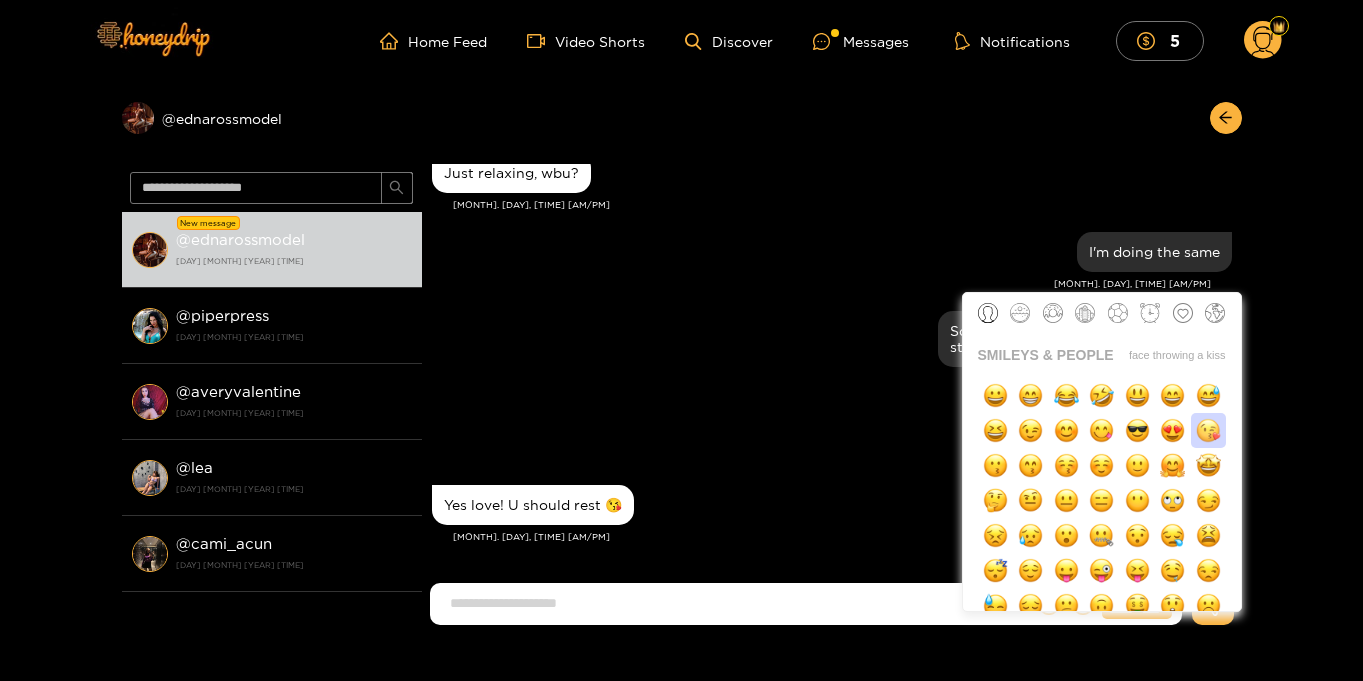 click at bounding box center (1208, 430) 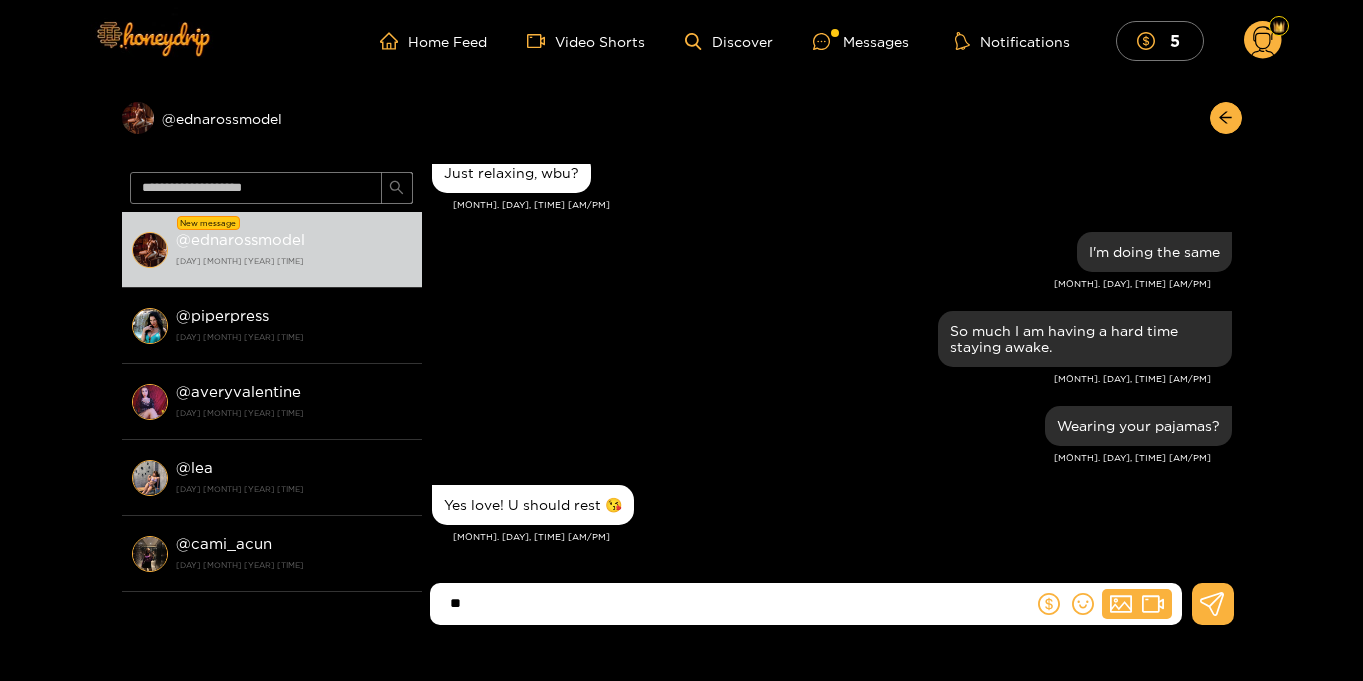 click on "**" at bounding box center [736, 603] 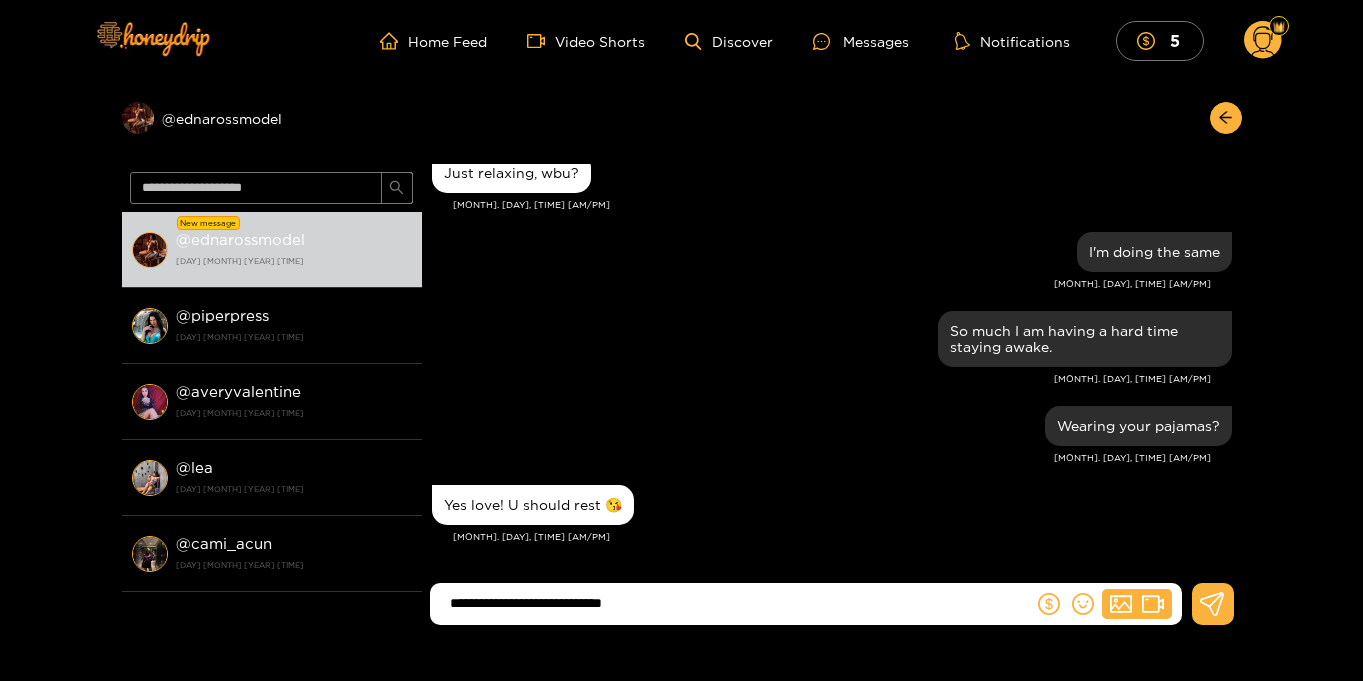 type on "**********" 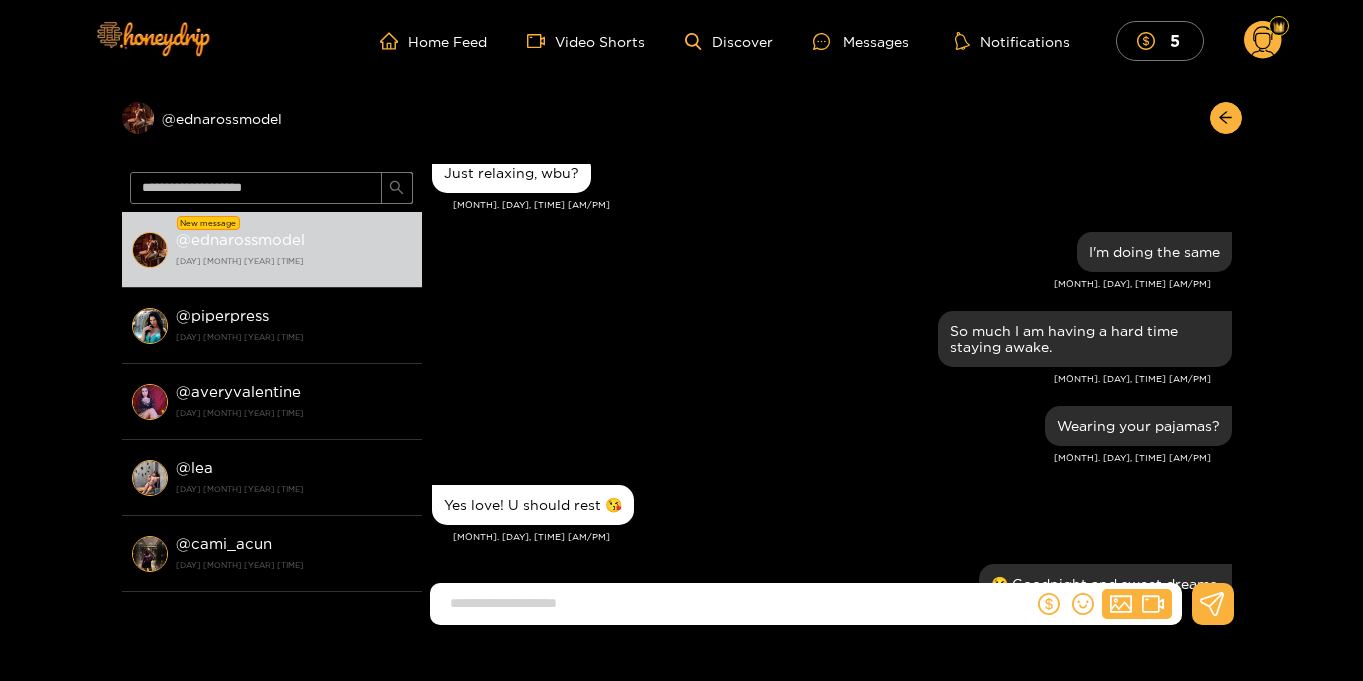 scroll, scrollTop: 1956, scrollLeft: 0, axis: vertical 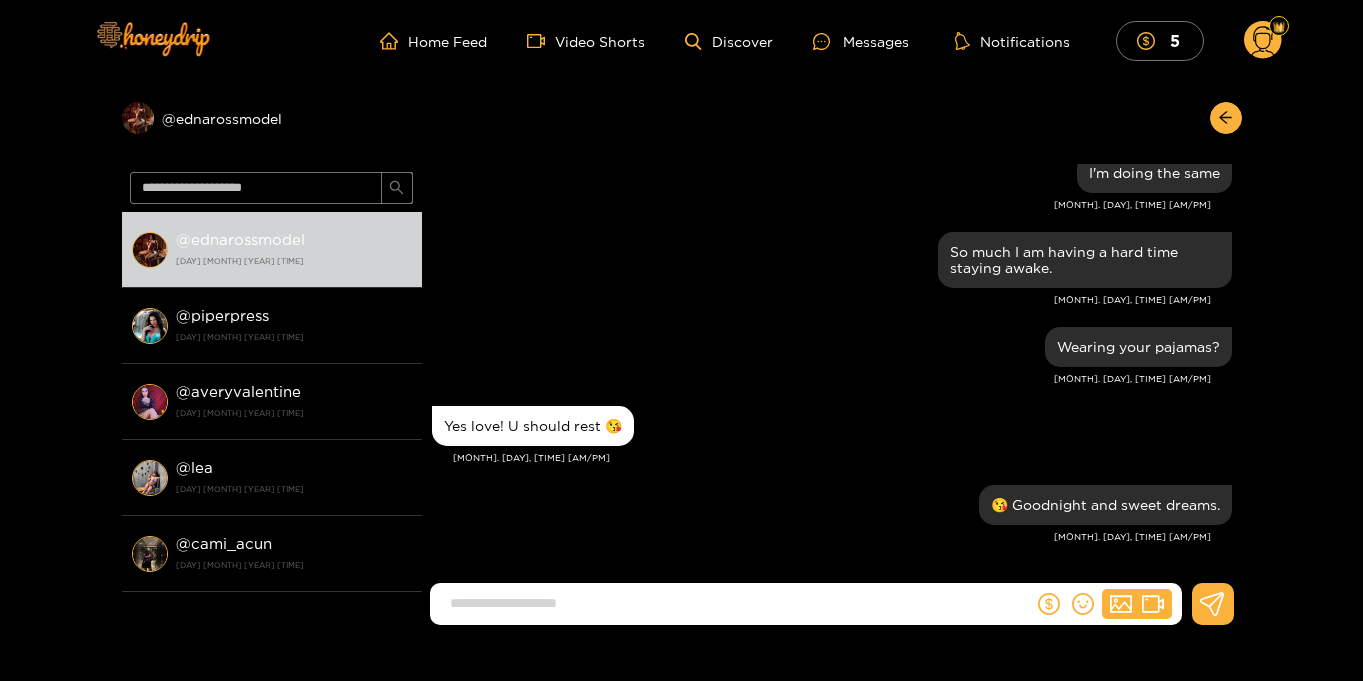 click 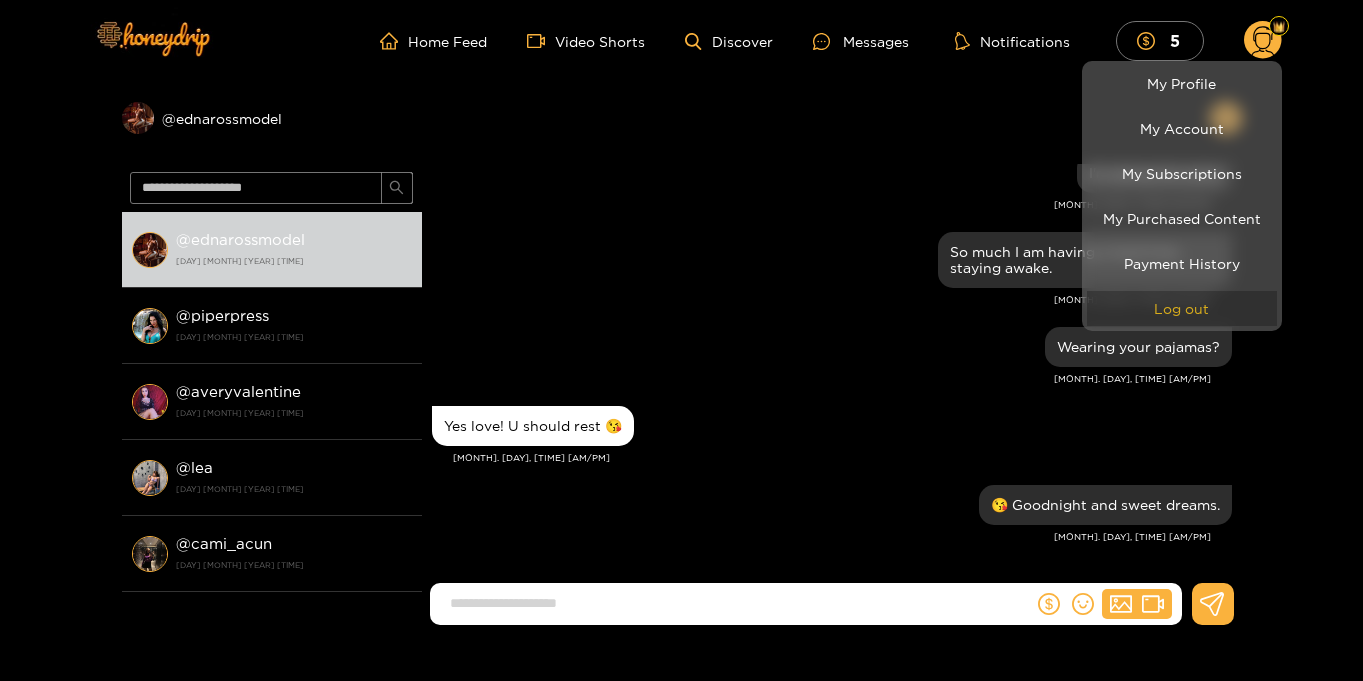 click on "Log out" at bounding box center [1182, 308] 